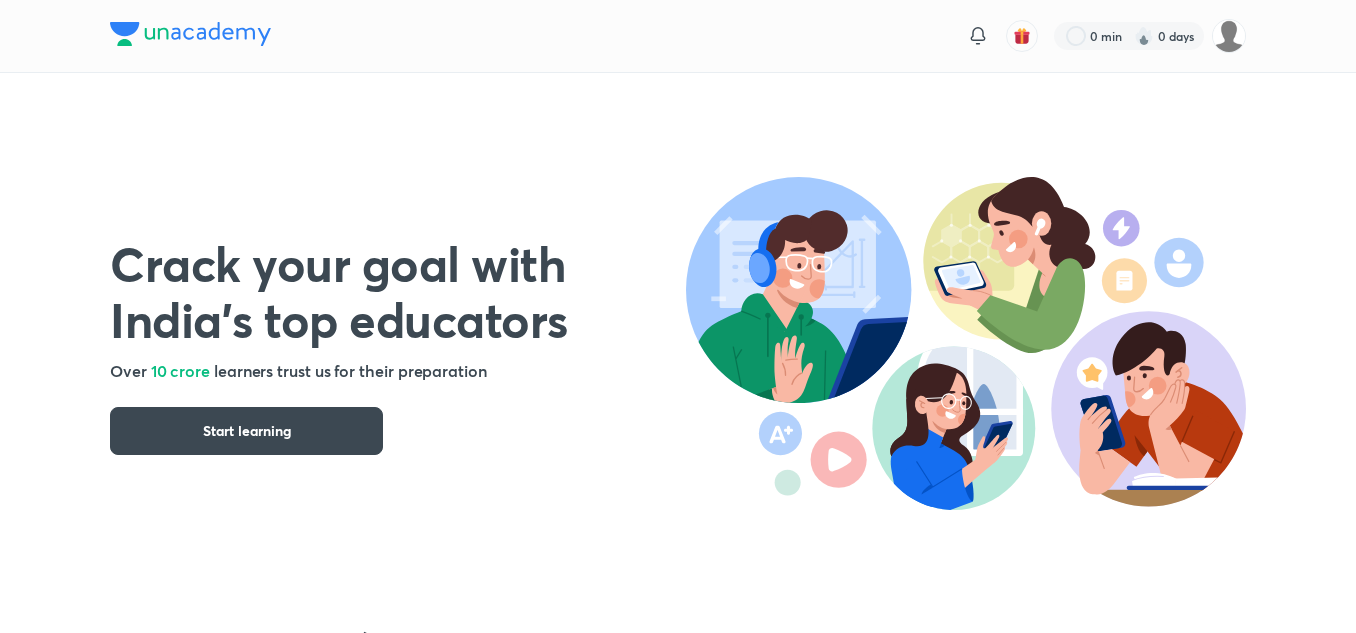 scroll, scrollTop: 0, scrollLeft: 0, axis: both 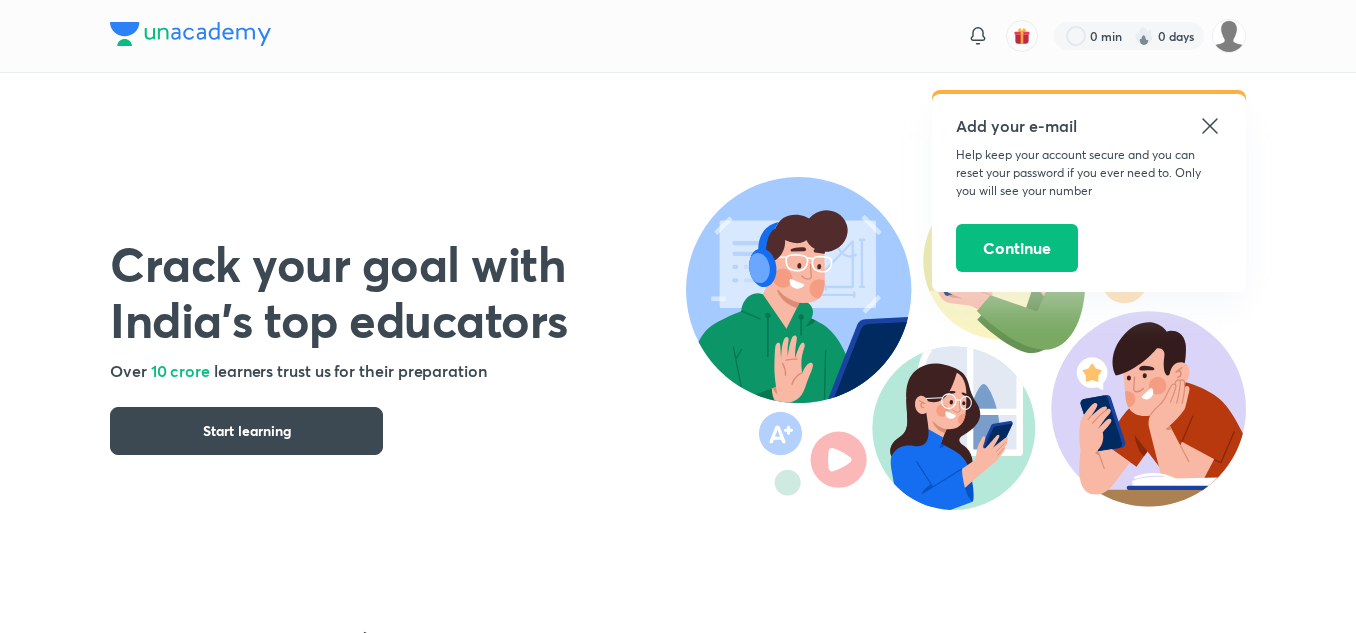 click 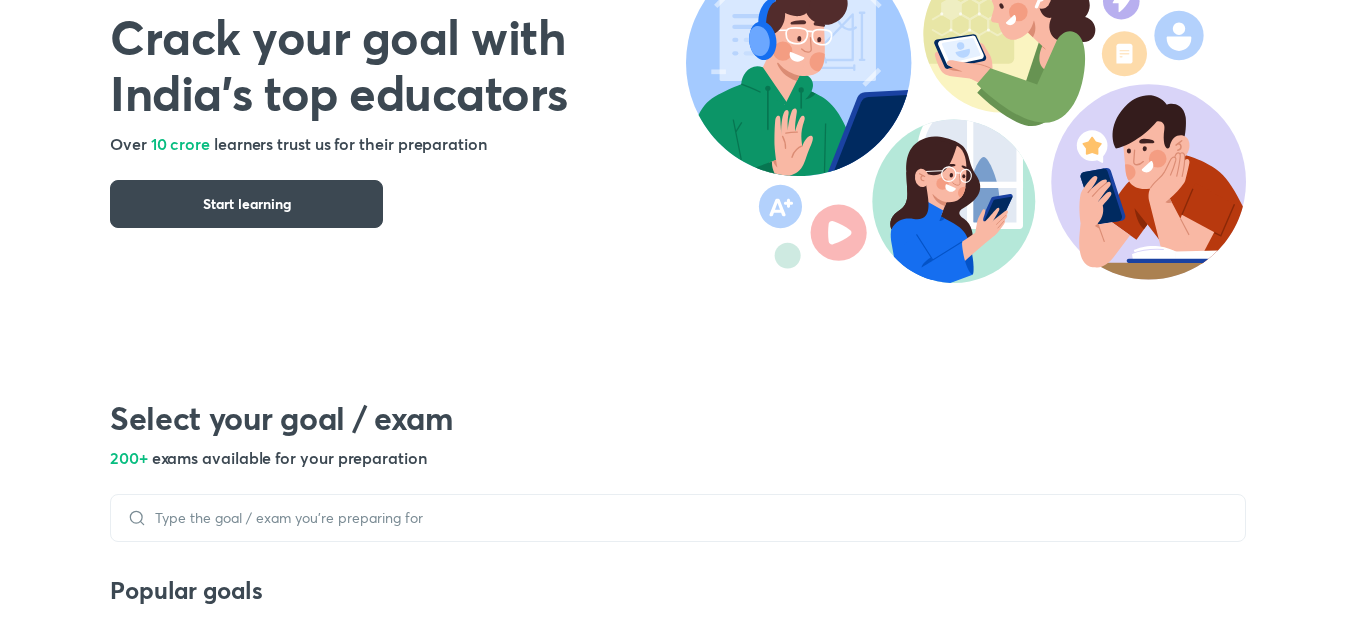 scroll, scrollTop: 392, scrollLeft: 0, axis: vertical 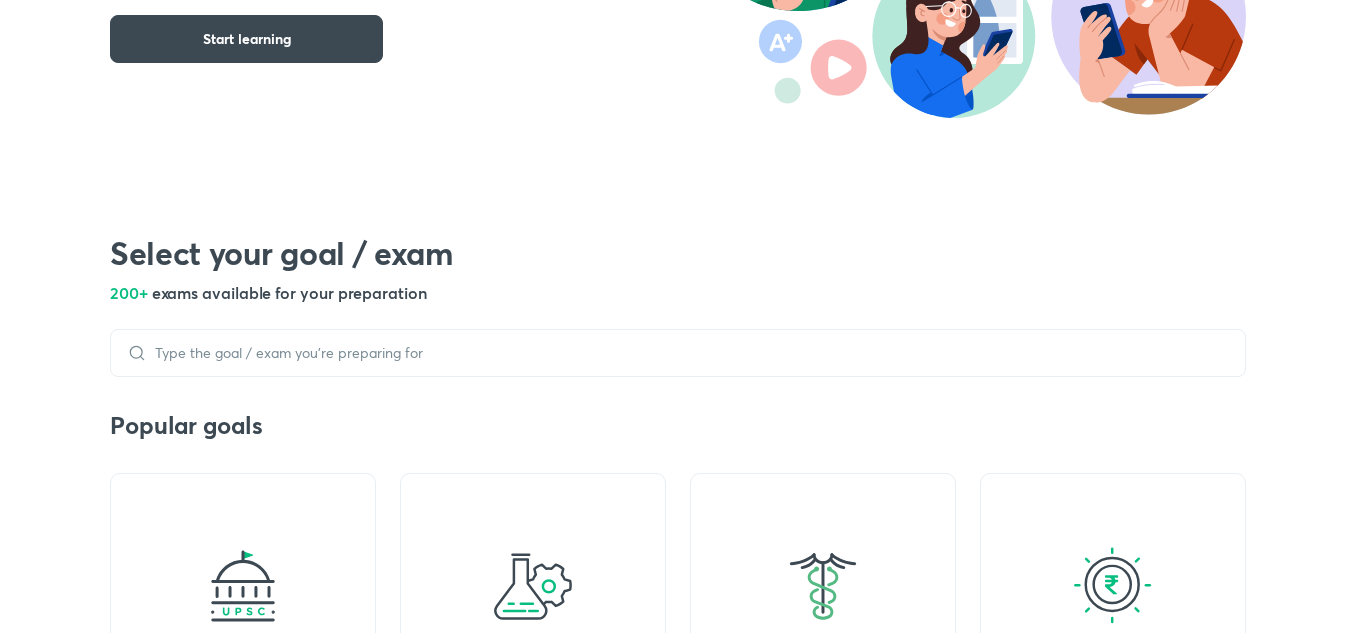click at bounding box center (678, 353) 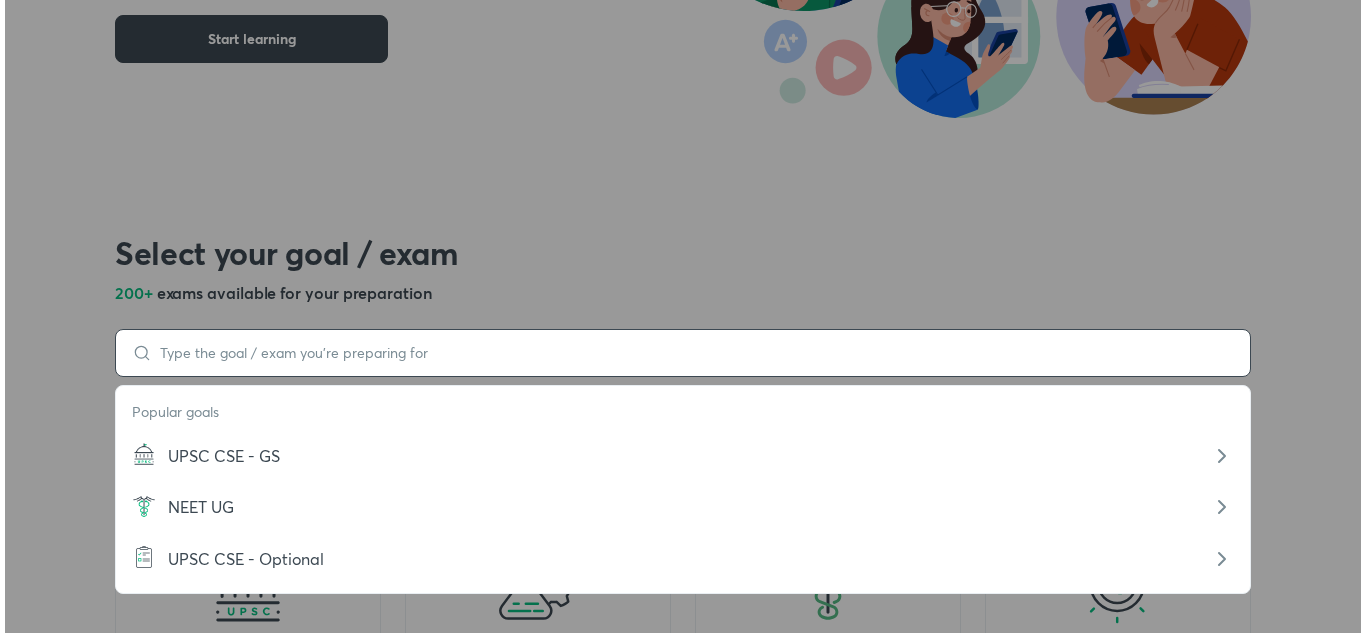 scroll, scrollTop: 577, scrollLeft: 0, axis: vertical 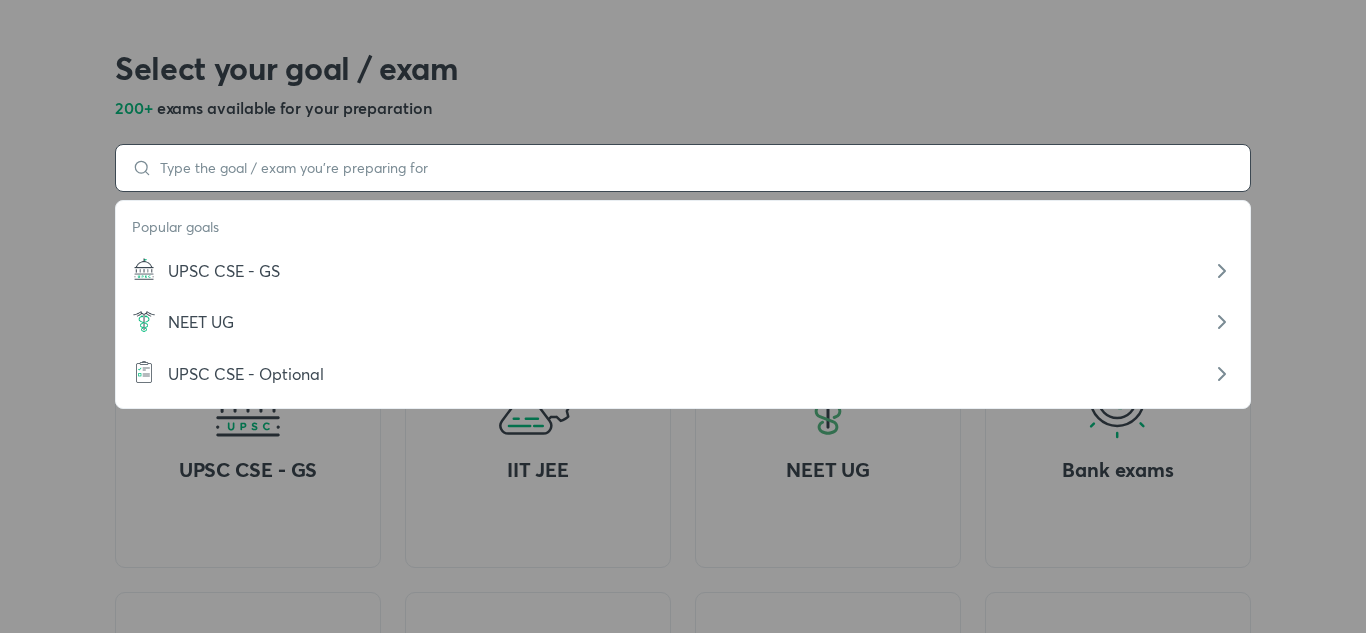 click on "Popular goals UPSC CSE - GS NEET UG UPSC CSE - Optional" at bounding box center [683, 168] 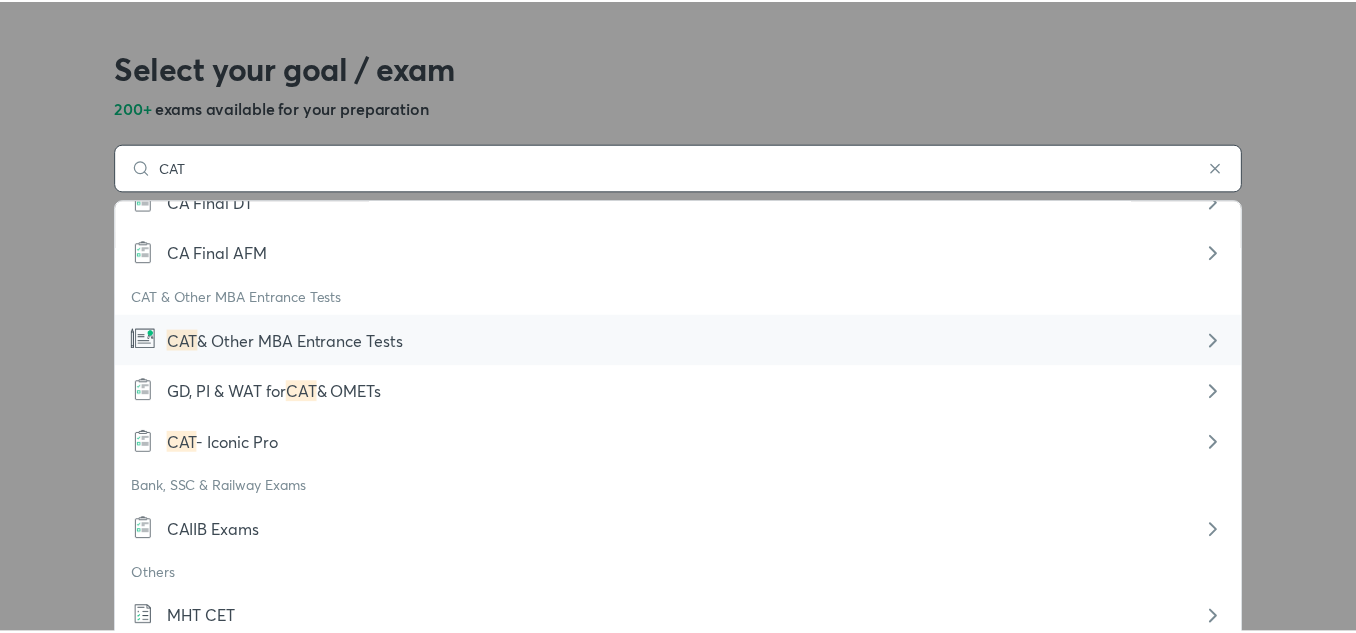 scroll, scrollTop: 464, scrollLeft: 0, axis: vertical 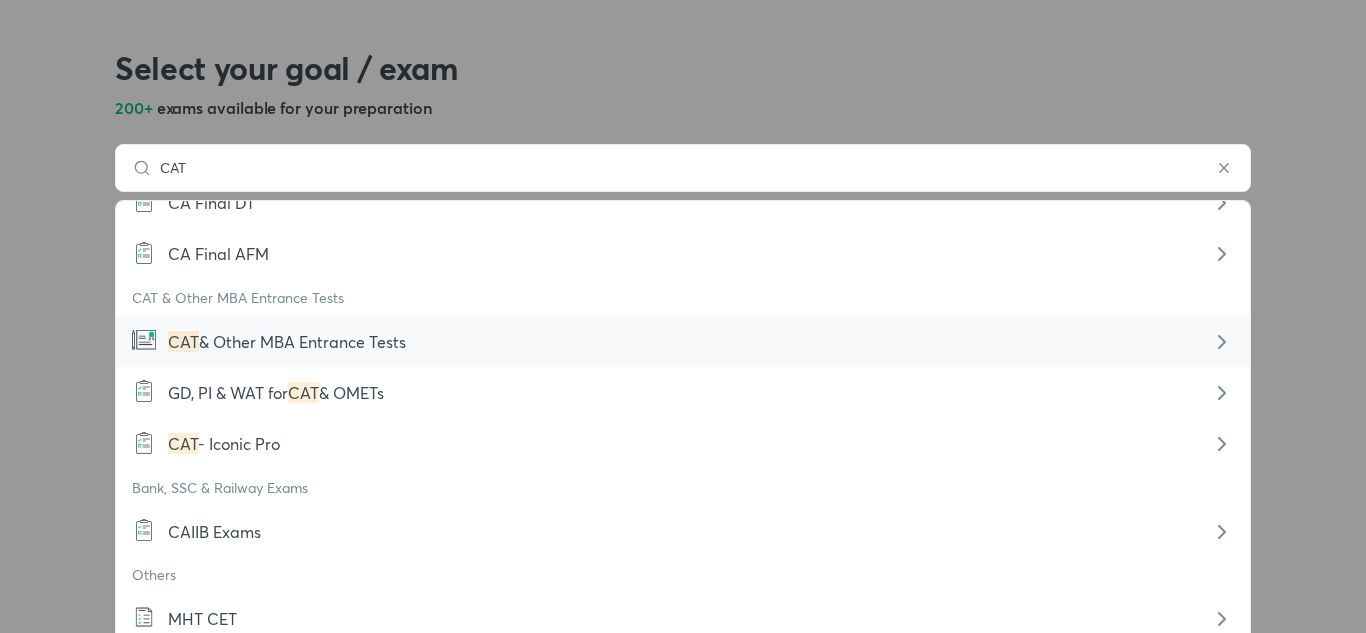 click on "& Other MBA Entrance Tests" at bounding box center [302, 341] 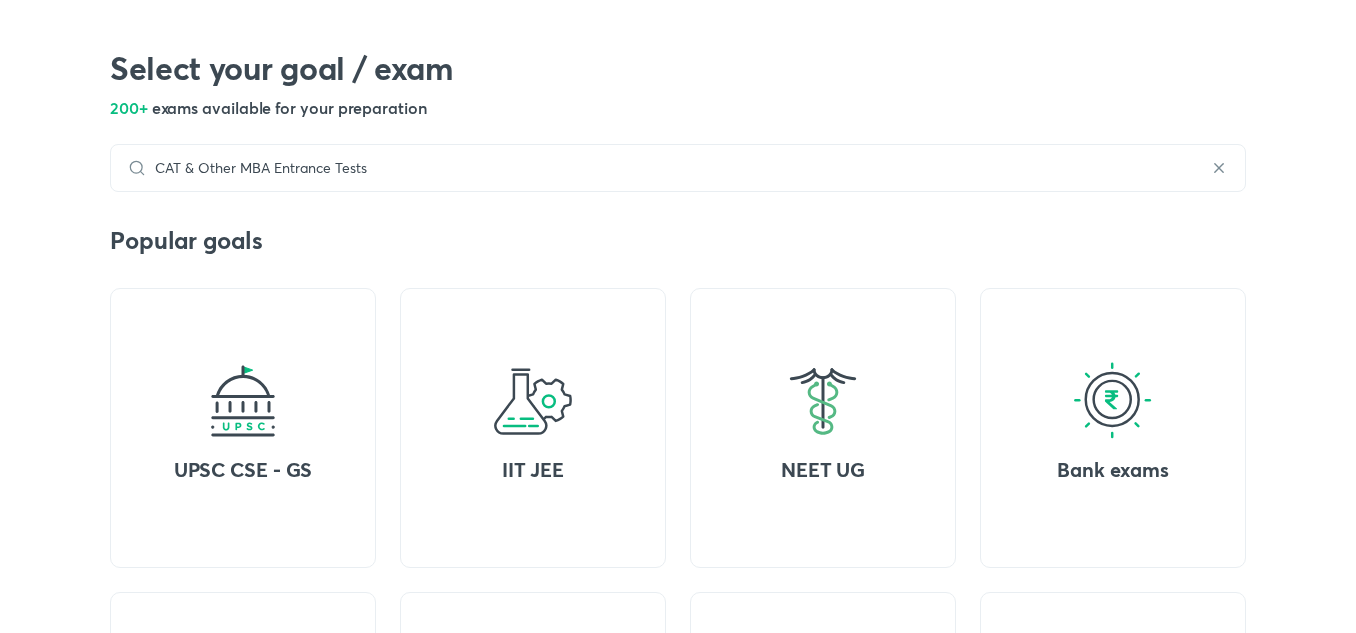 scroll, scrollTop: 0, scrollLeft: 0, axis: both 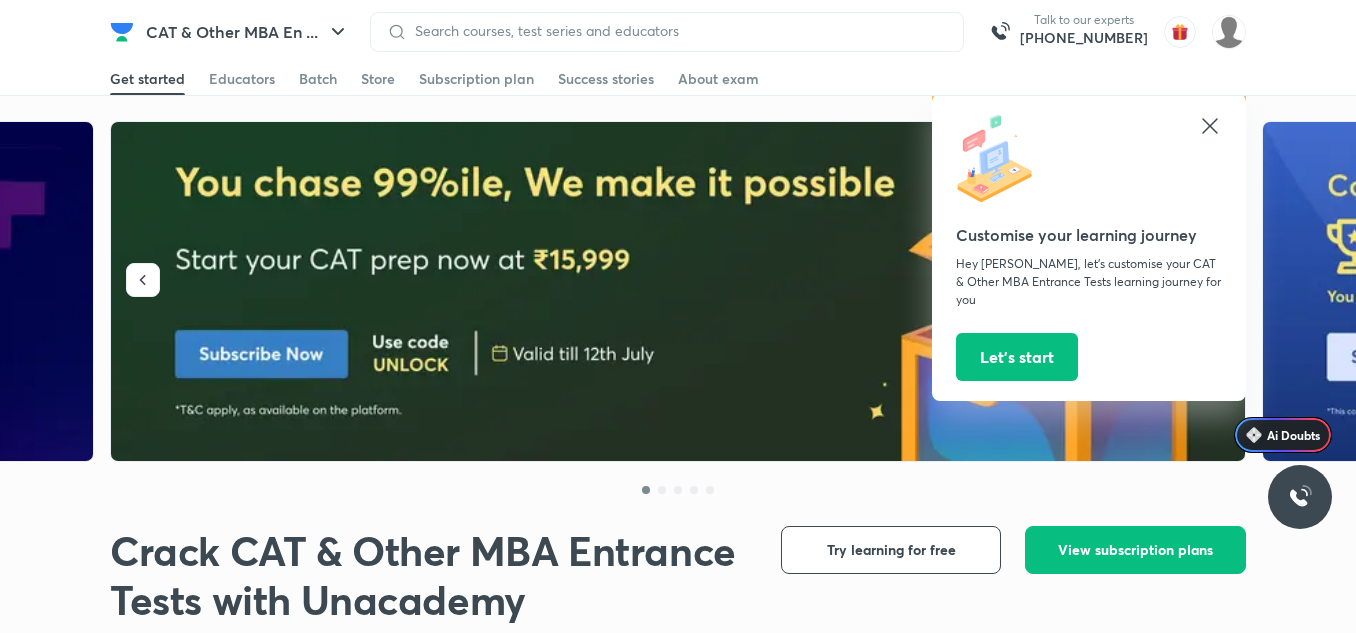 click 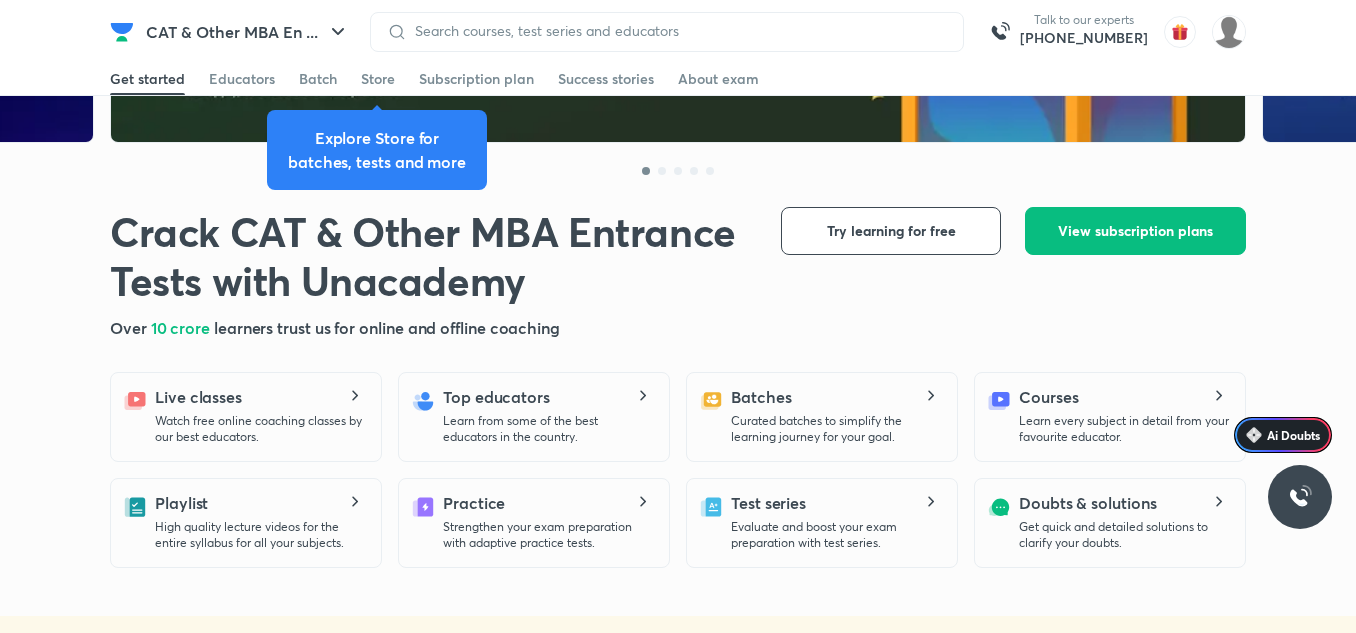 scroll, scrollTop: 320, scrollLeft: 0, axis: vertical 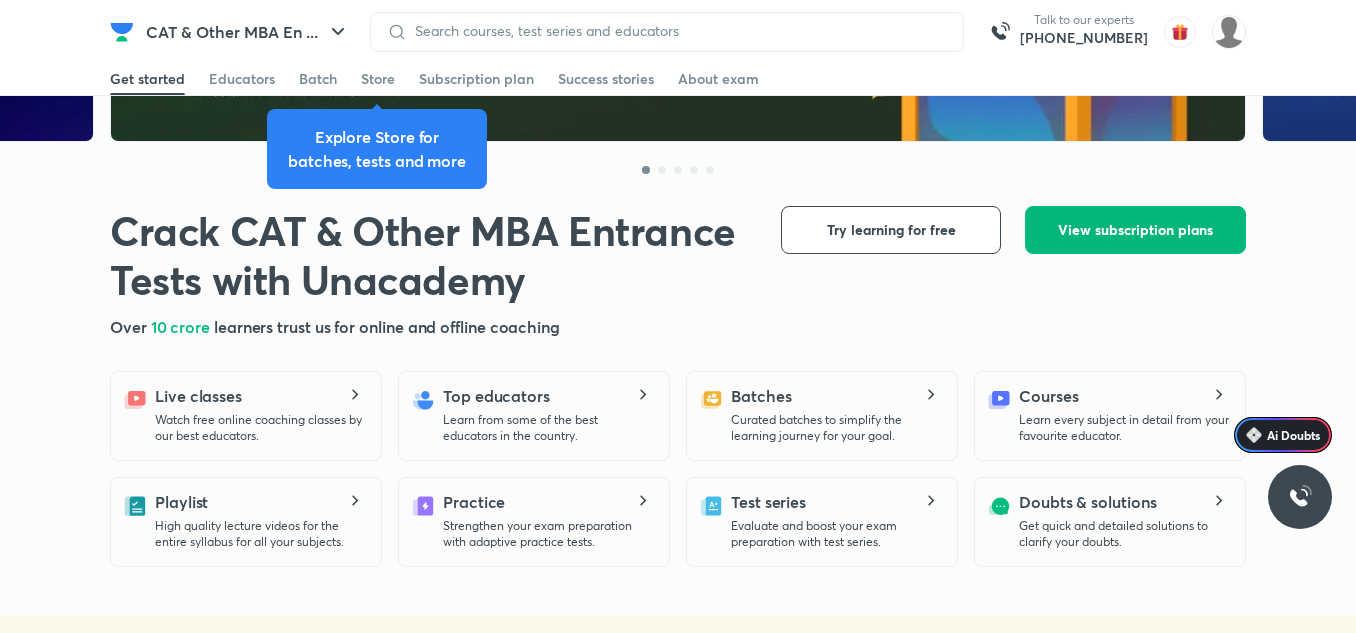 click on "View subscription plans" at bounding box center [1135, 230] 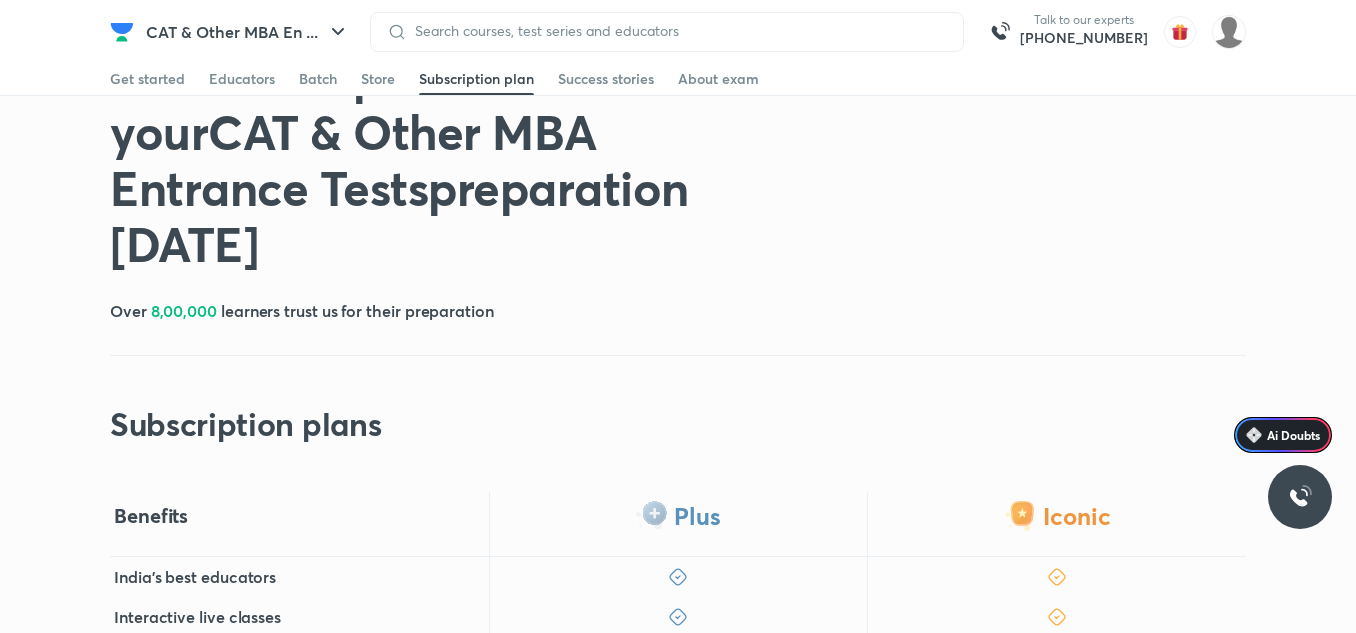 scroll, scrollTop: 0, scrollLeft: 0, axis: both 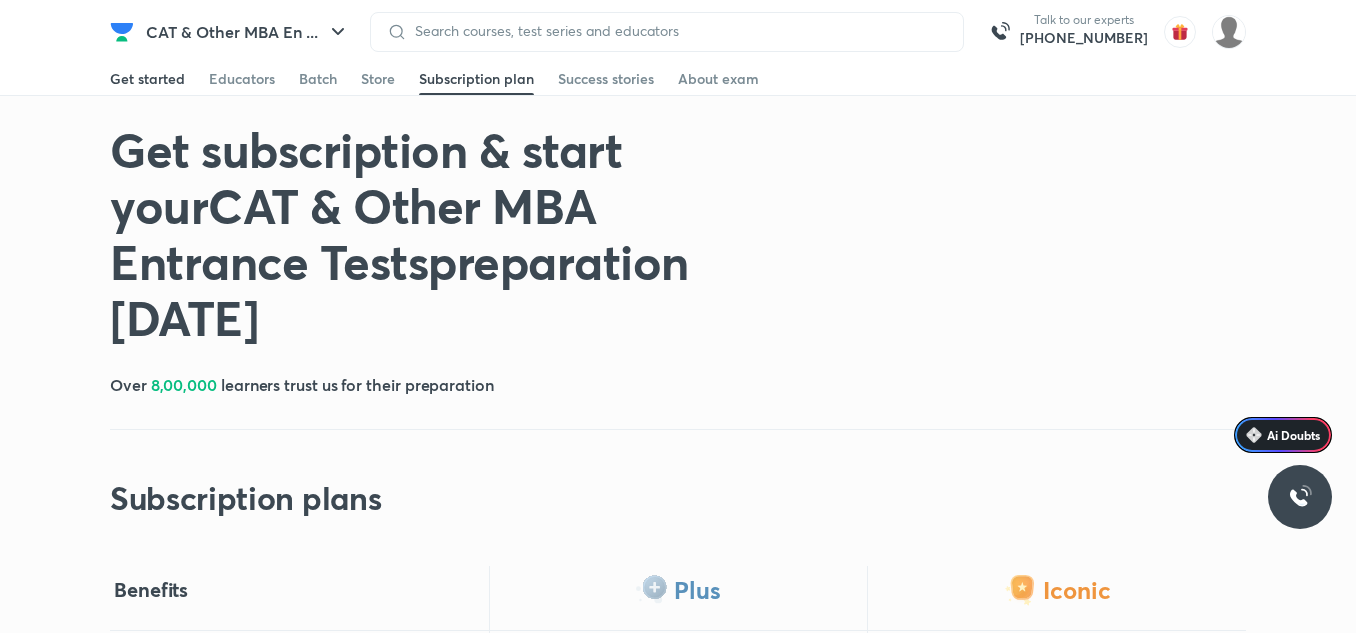 click on "Get started" at bounding box center (147, 79) 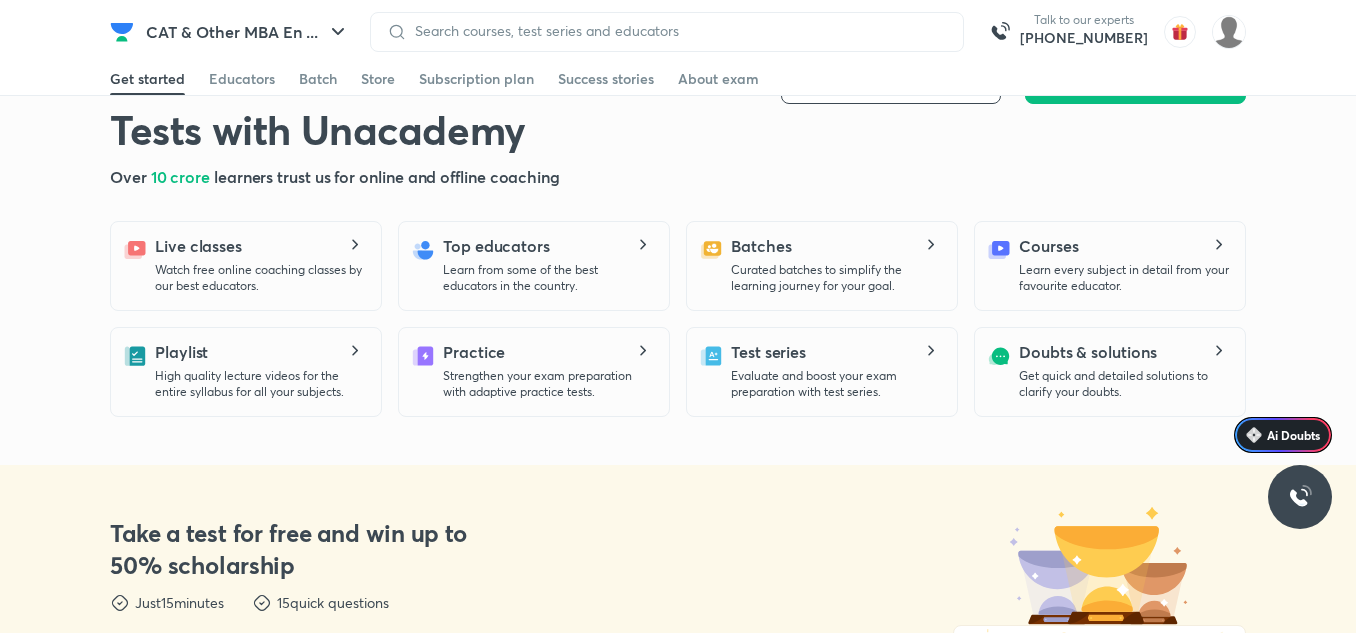 scroll, scrollTop: 469, scrollLeft: 0, axis: vertical 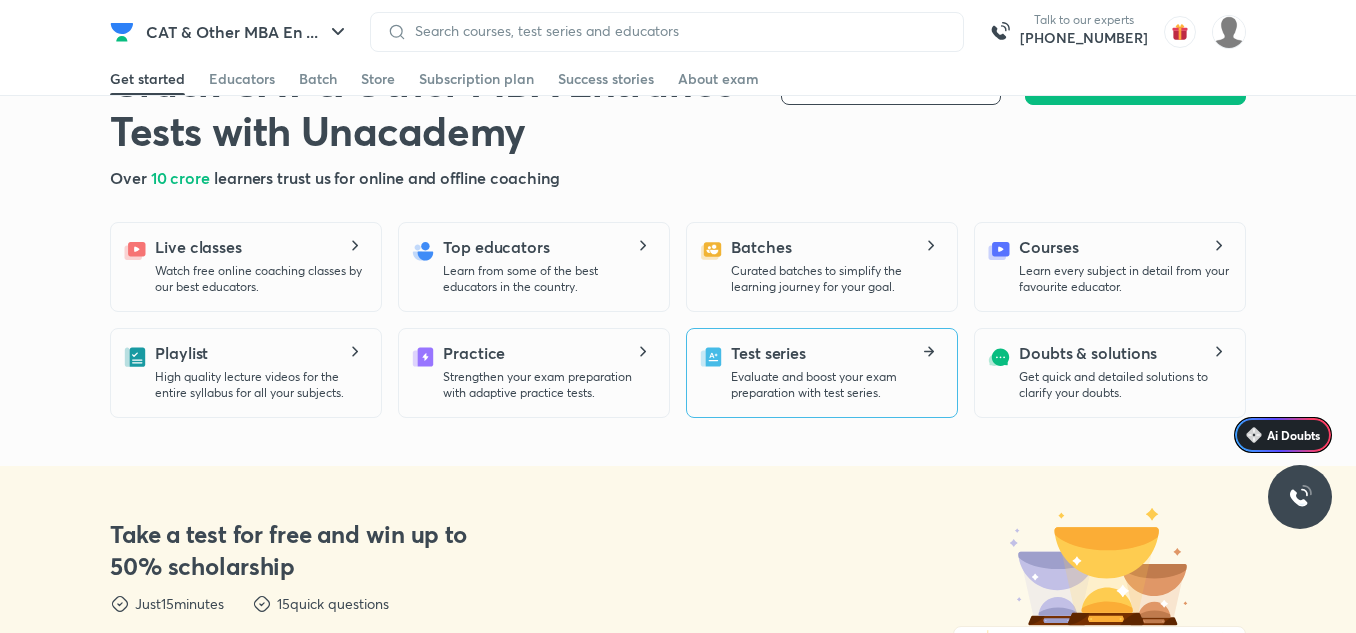 click on "Test series Evaluate and boost your exam preparation with test series." at bounding box center (836, 371) 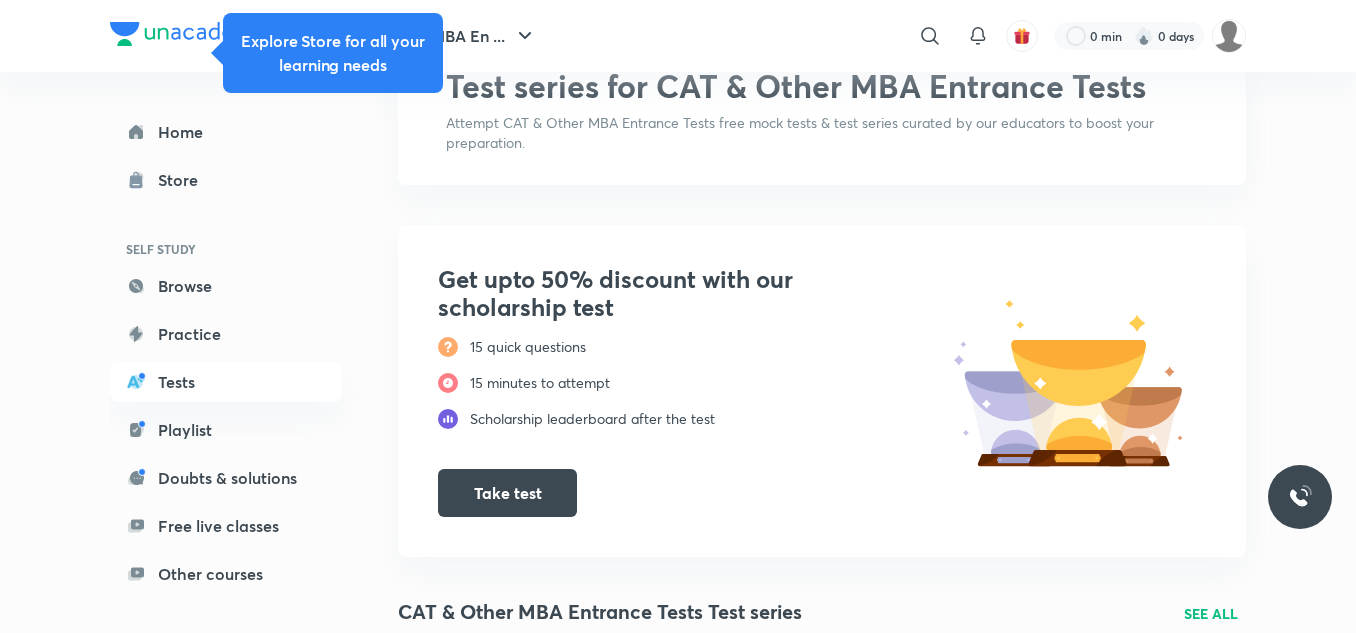 scroll, scrollTop: 154, scrollLeft: 0, axis: vertical 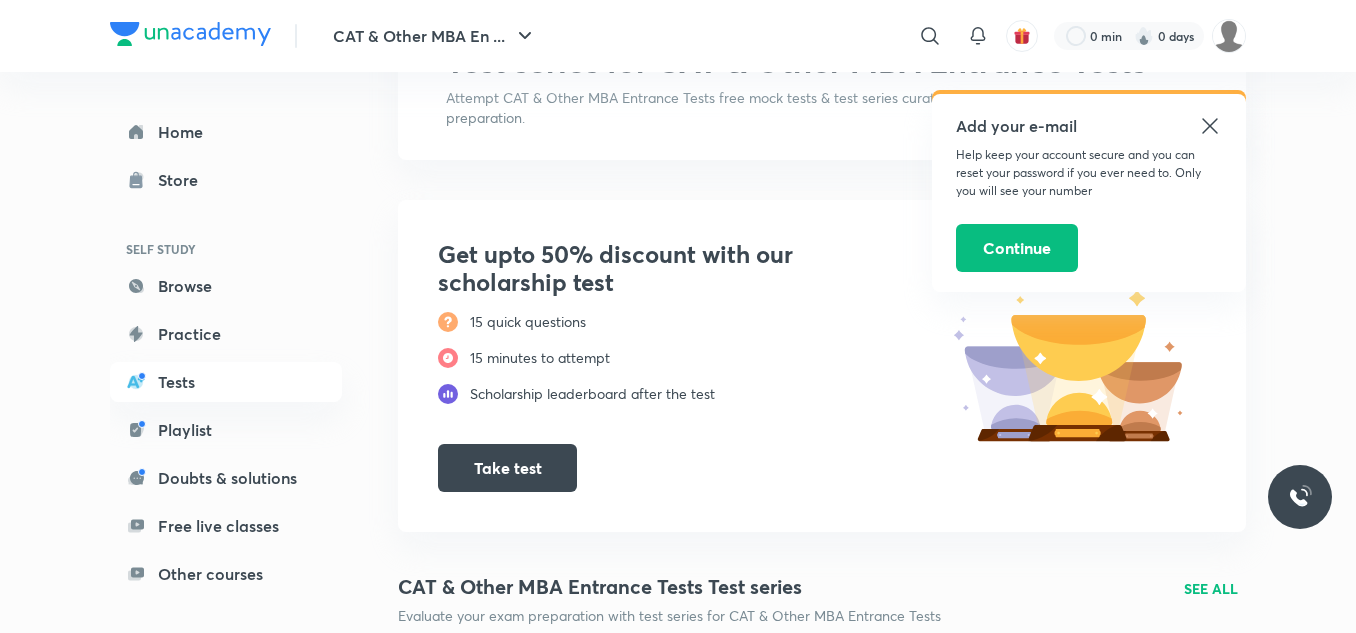 click 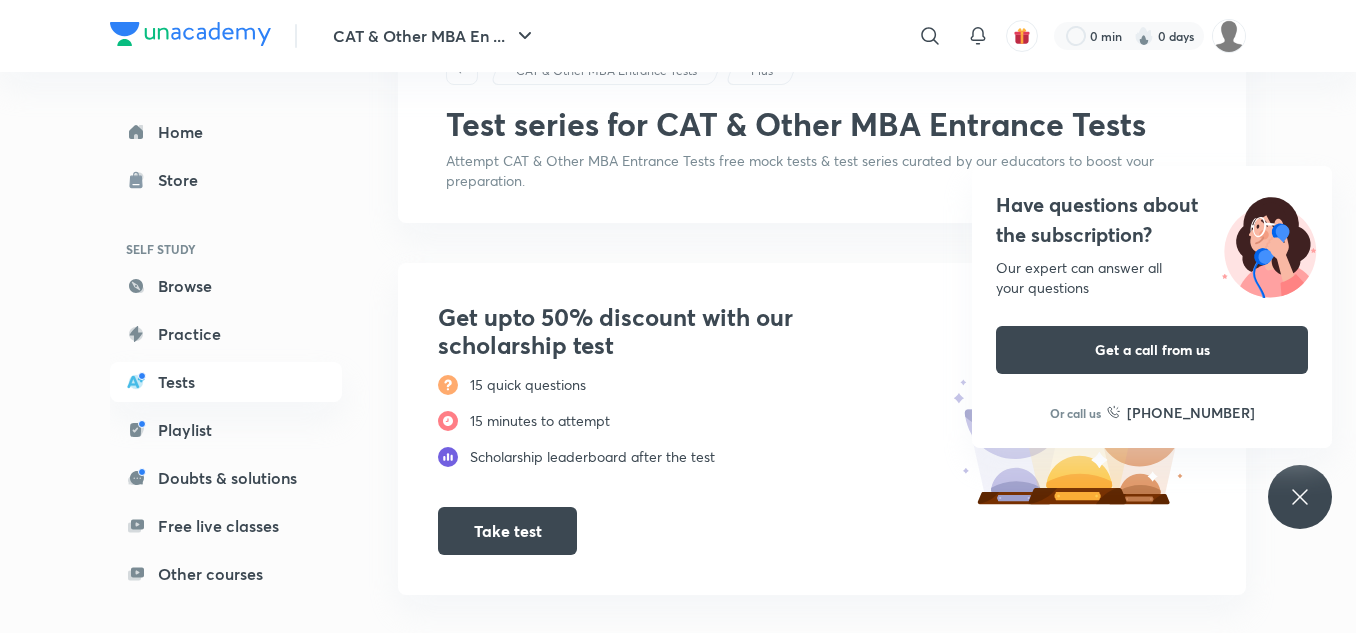 scroll, scrollTop: 92, scrollLeft: 0, axis: vertical 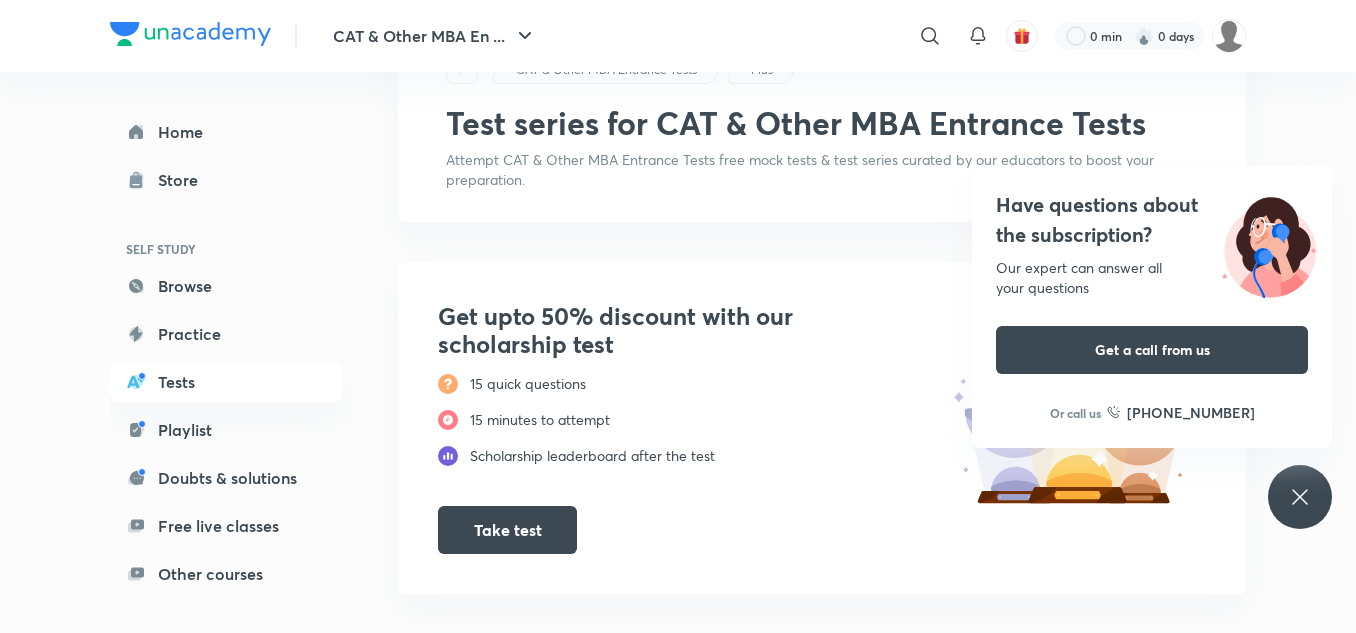 click 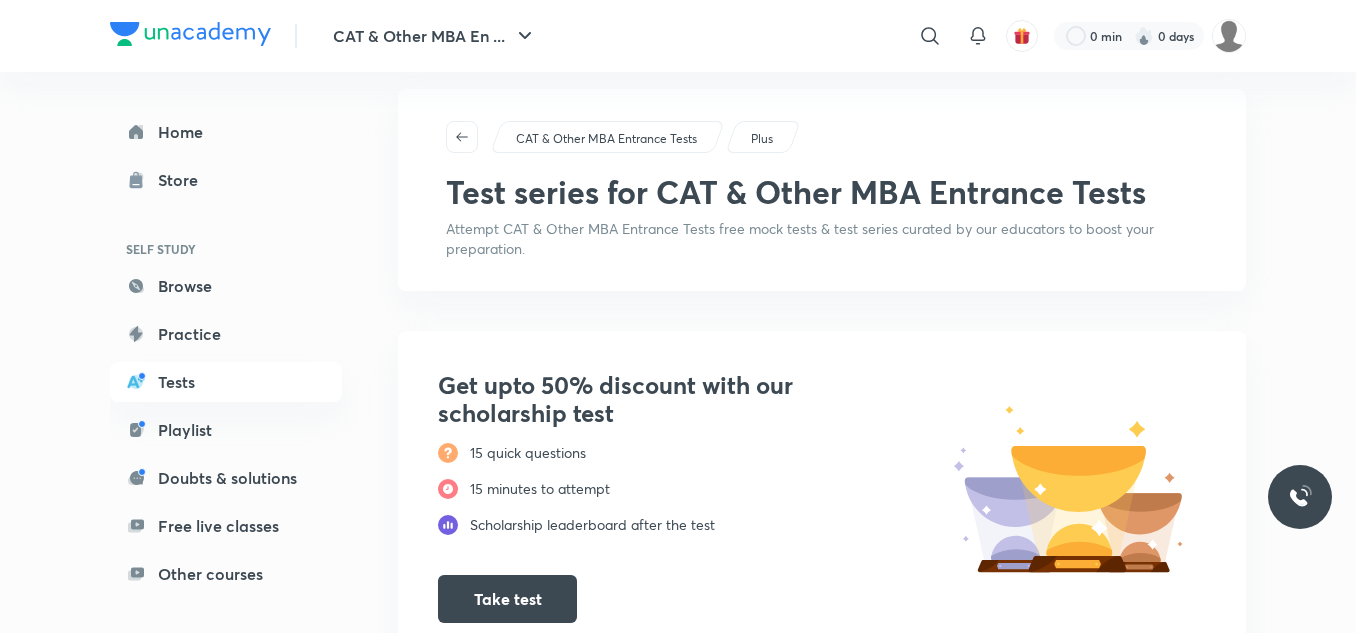 scroll, scrollTop: 21, scrollLeft: 0, axis: vertical 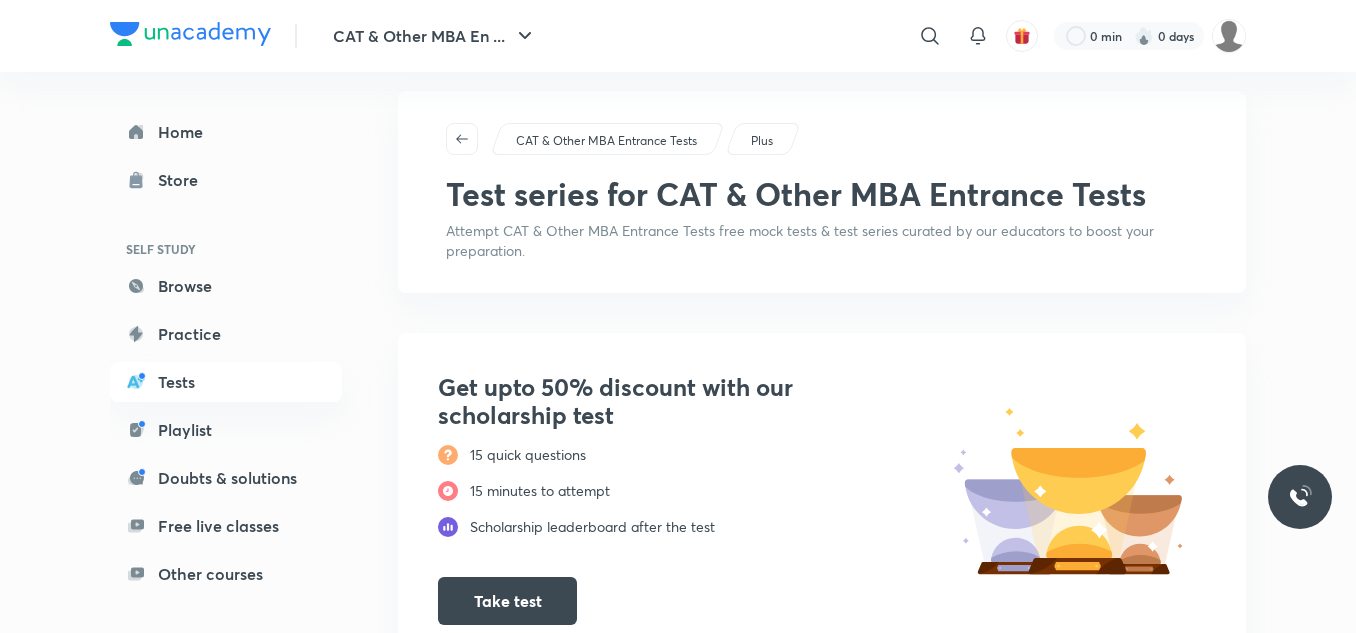 click on "CAT & Other MBA Entrance Tests" at bounding box center (606, 141) 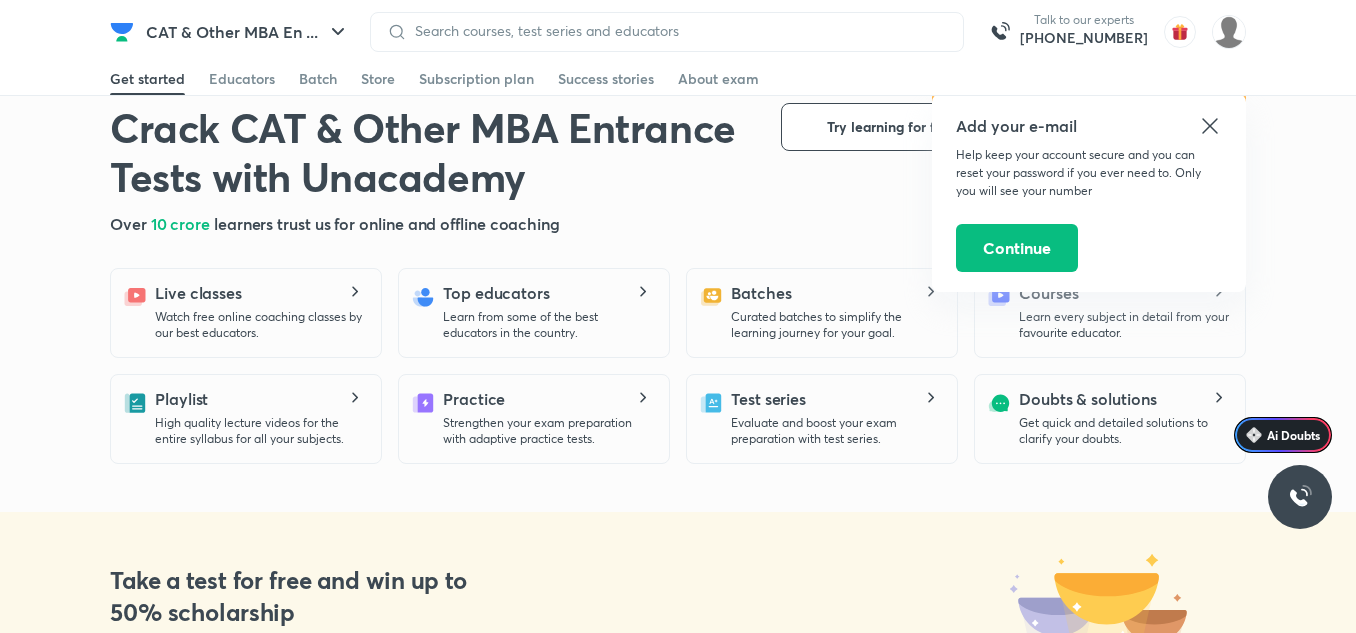 scroll, scrollTop: 422, scrollLeft: 0, axis: vertical 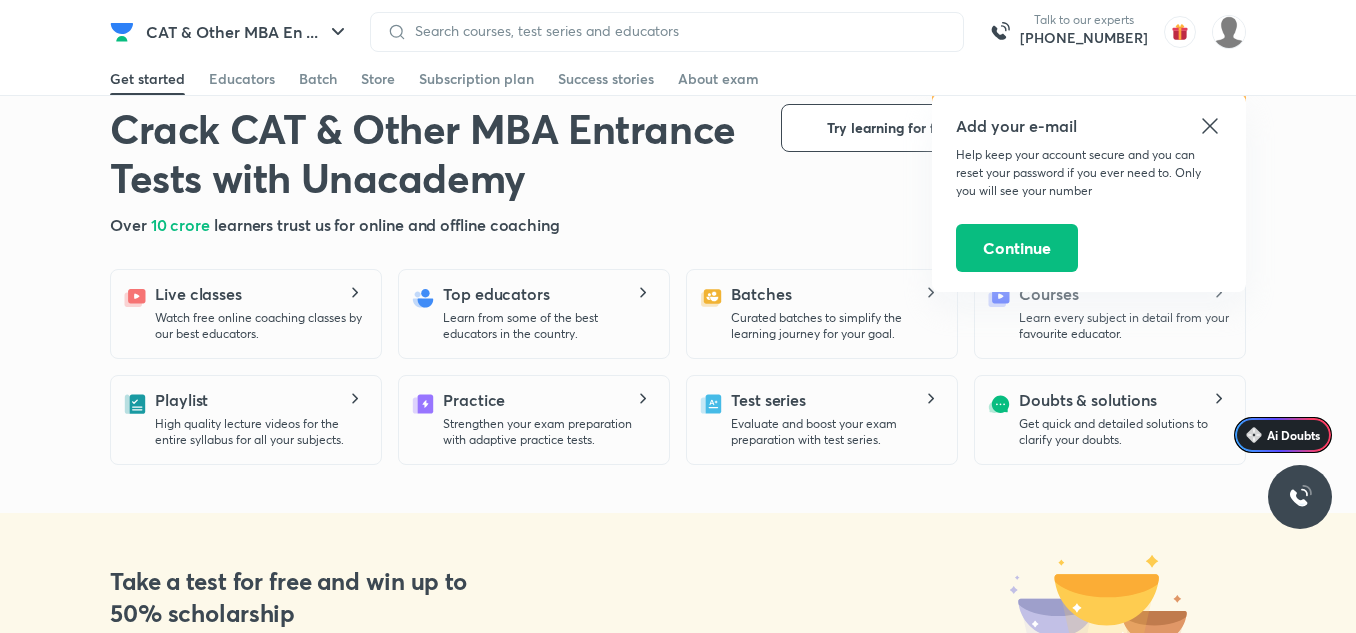 click on "Practice Strengthen your exam preparation with adaptive practice tests." at bounding box center (548, 418) 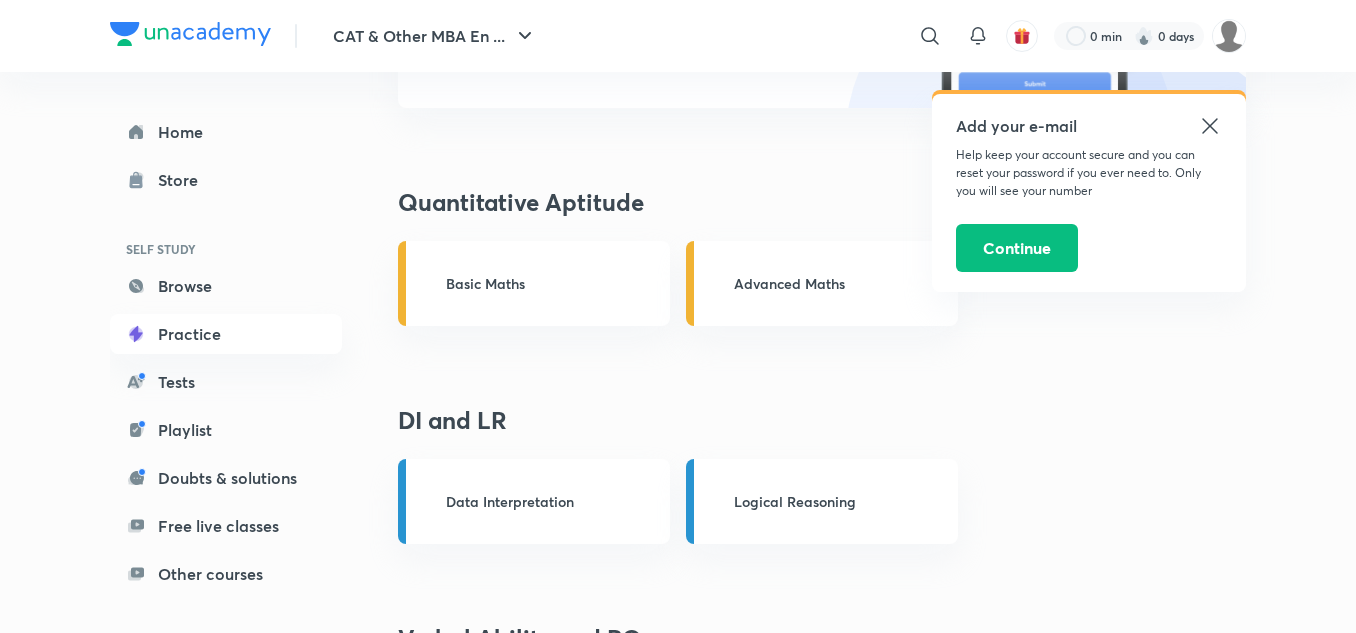 scroll, scrollTop: 615, scrollLeft: 0, axis: vertical 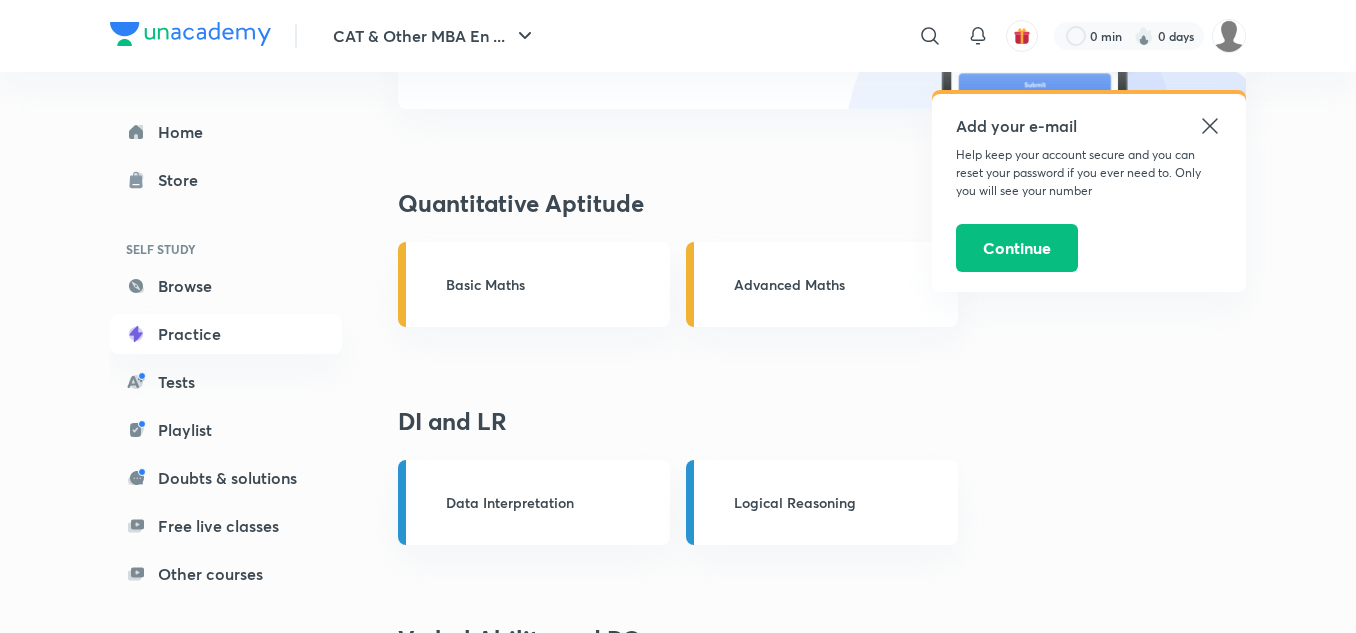 click on "Basic Maths" at bounding box center (534, 284) 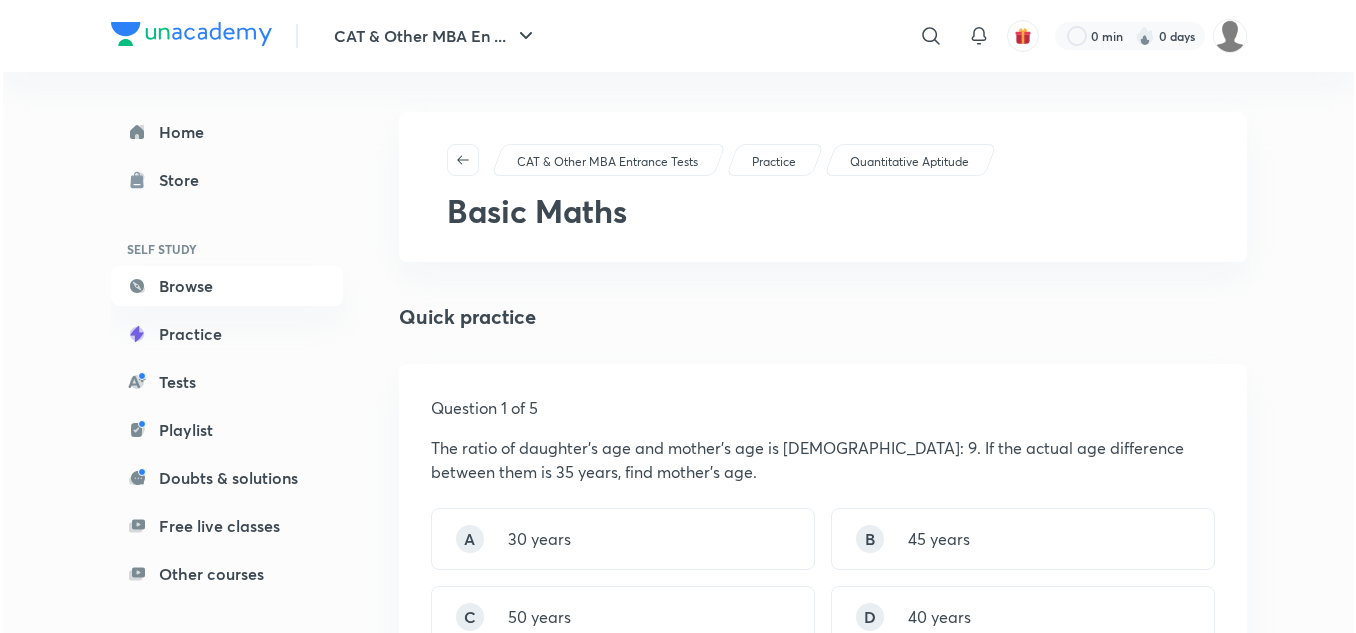 scroll, scrollTop: 0, scrollLeft: 0, axis: both 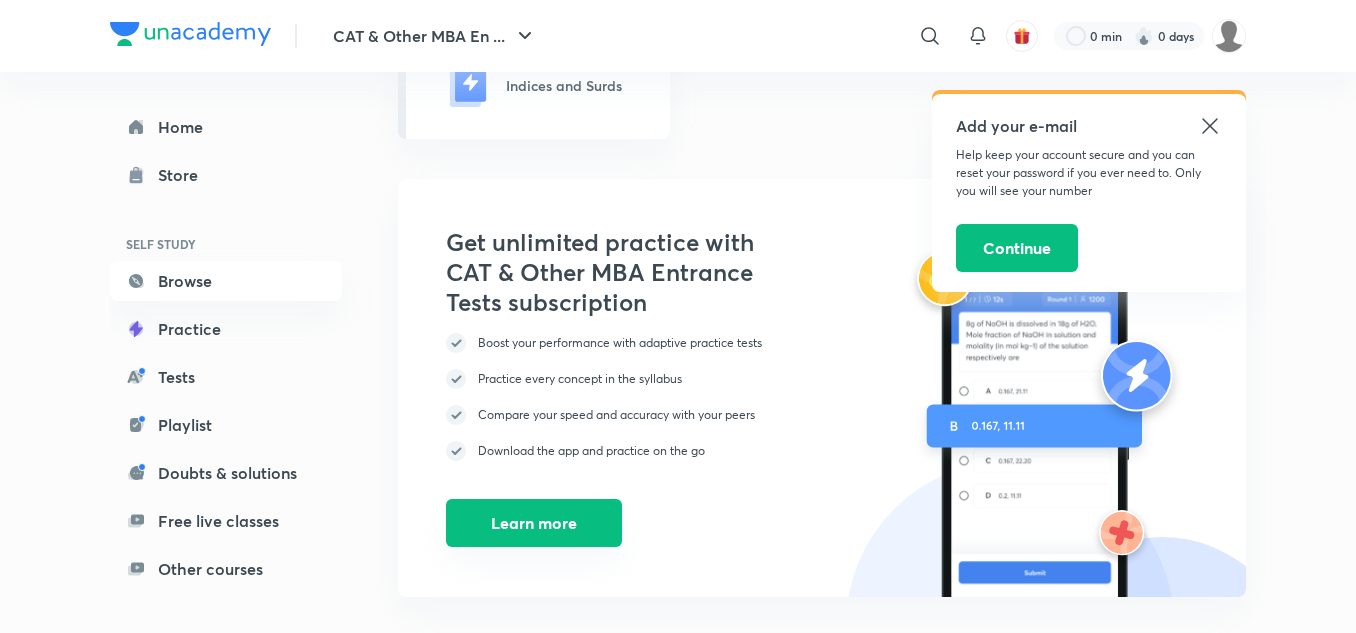 click on "Learn more" at bounding box center (534, 523) 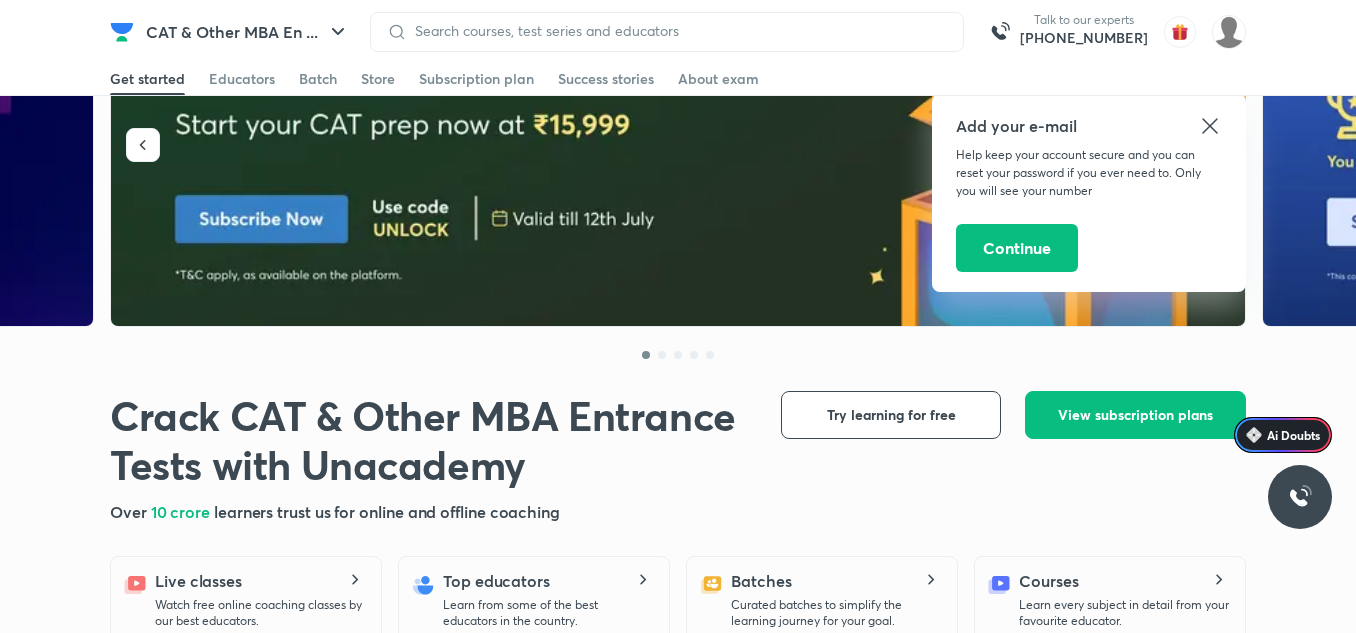scroll, scrollTop: 0, scrollLeft: 0, axis: both 